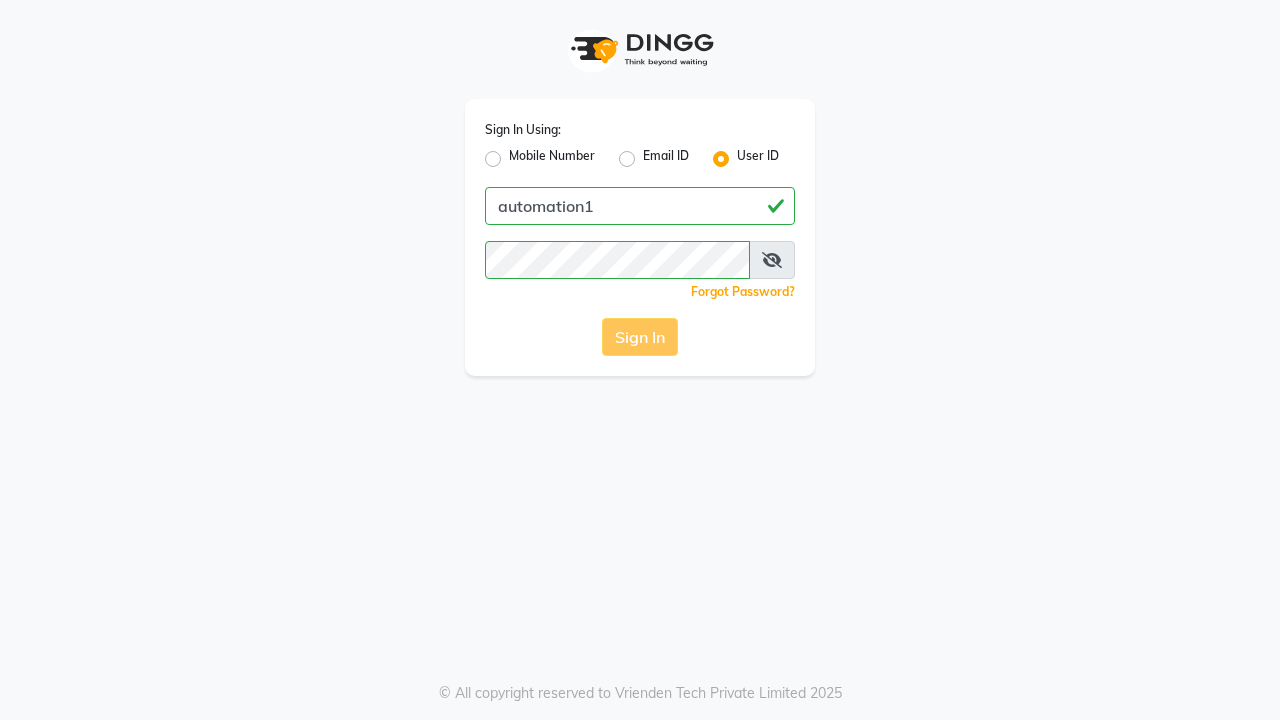 scroll, scrollTop: 0, scrollLeft: 0, axis: both 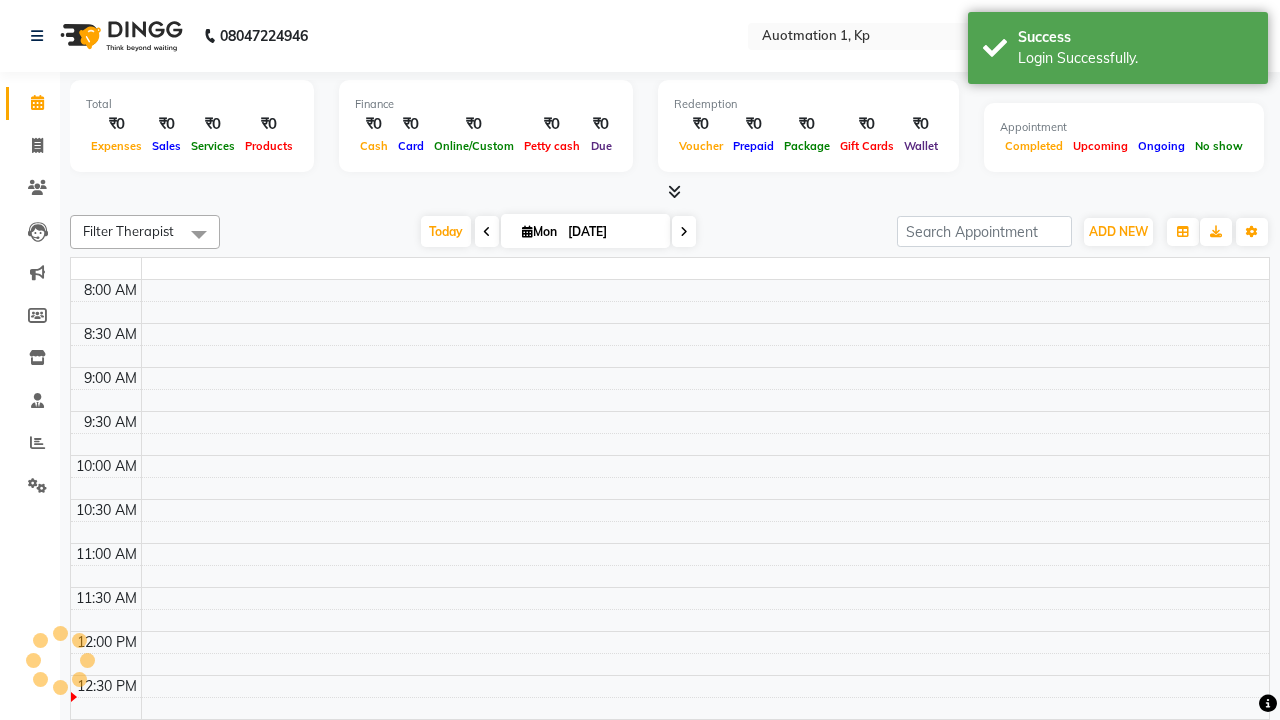 select on "en" 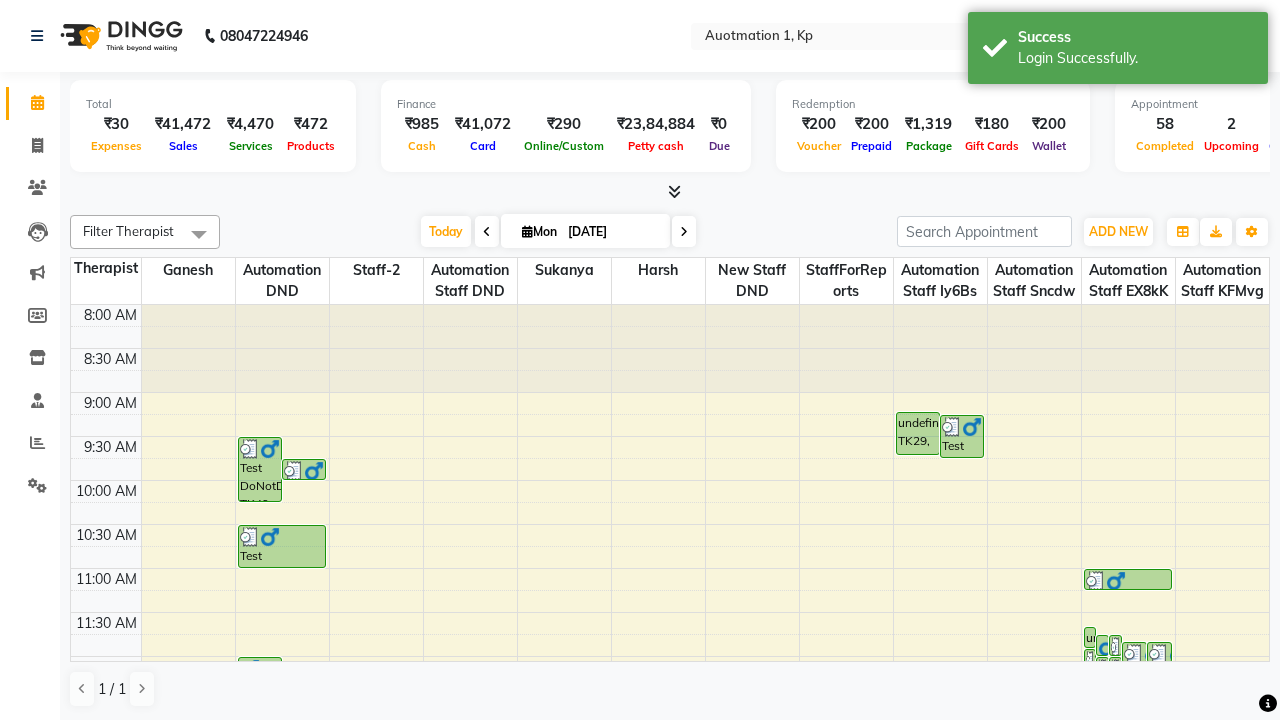 scroll, scrollTop: 0, scrollLeft: 0, axis: both 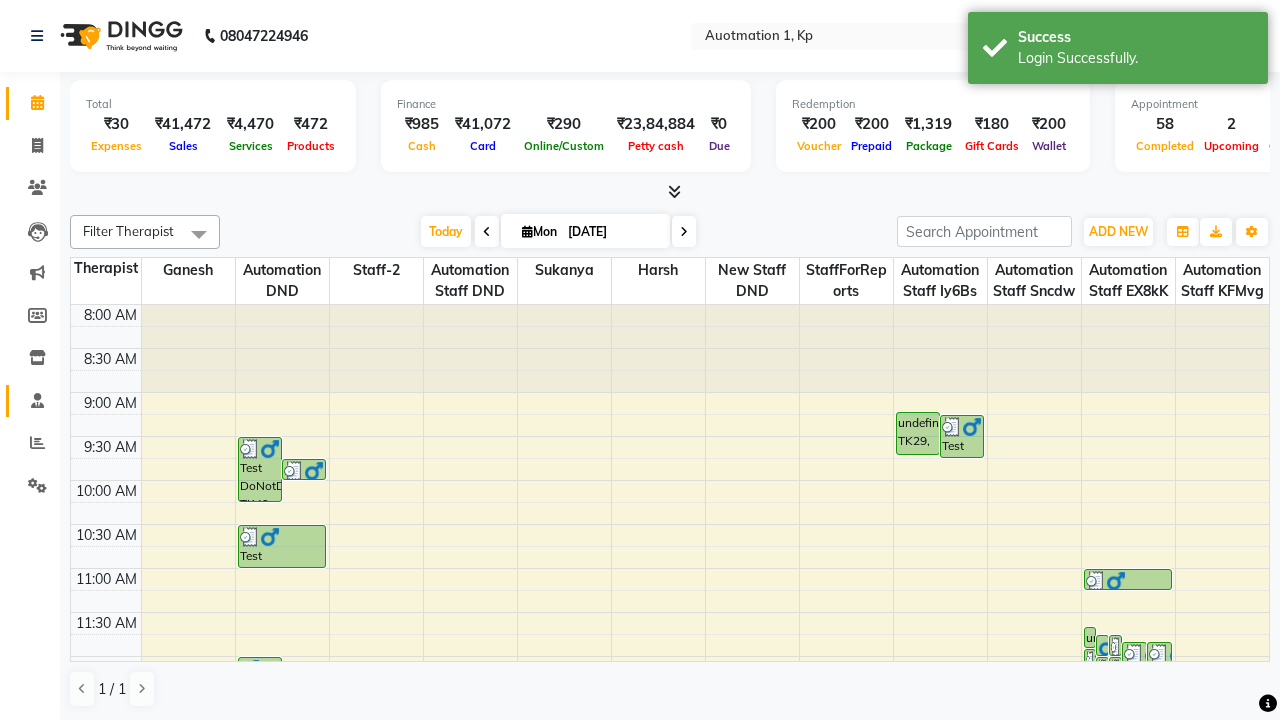 click 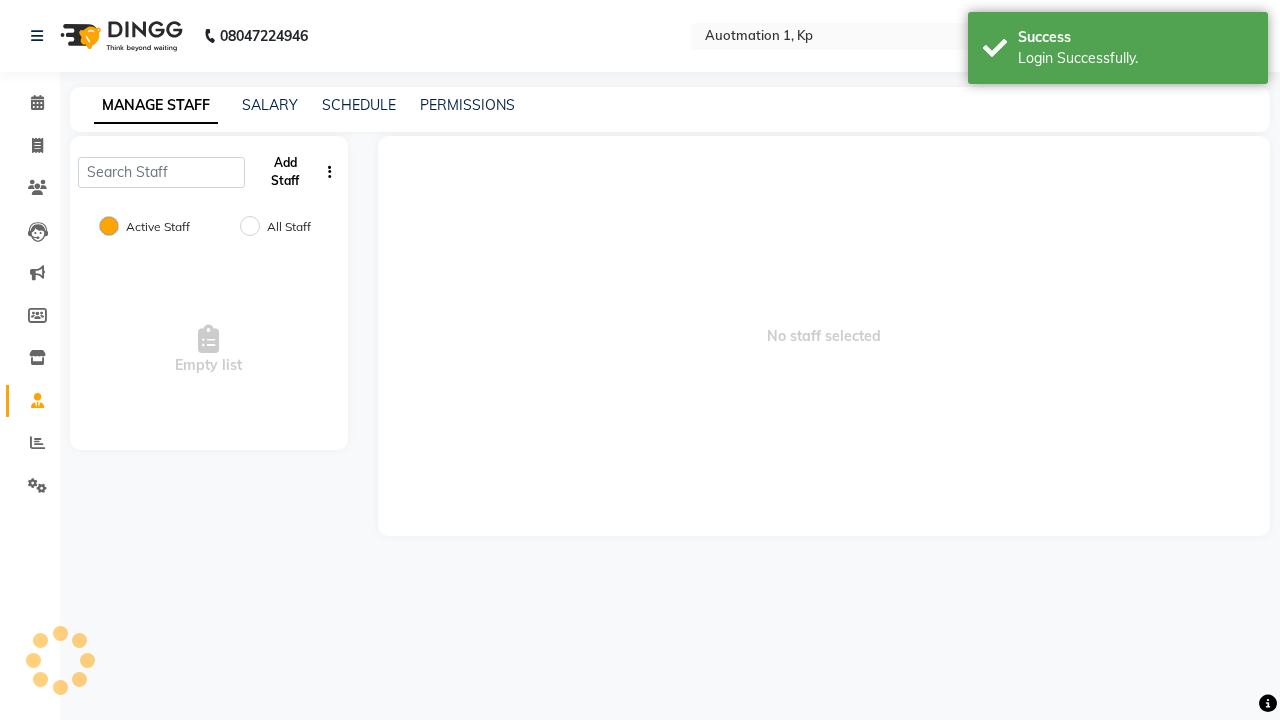 click on "Add Staff" 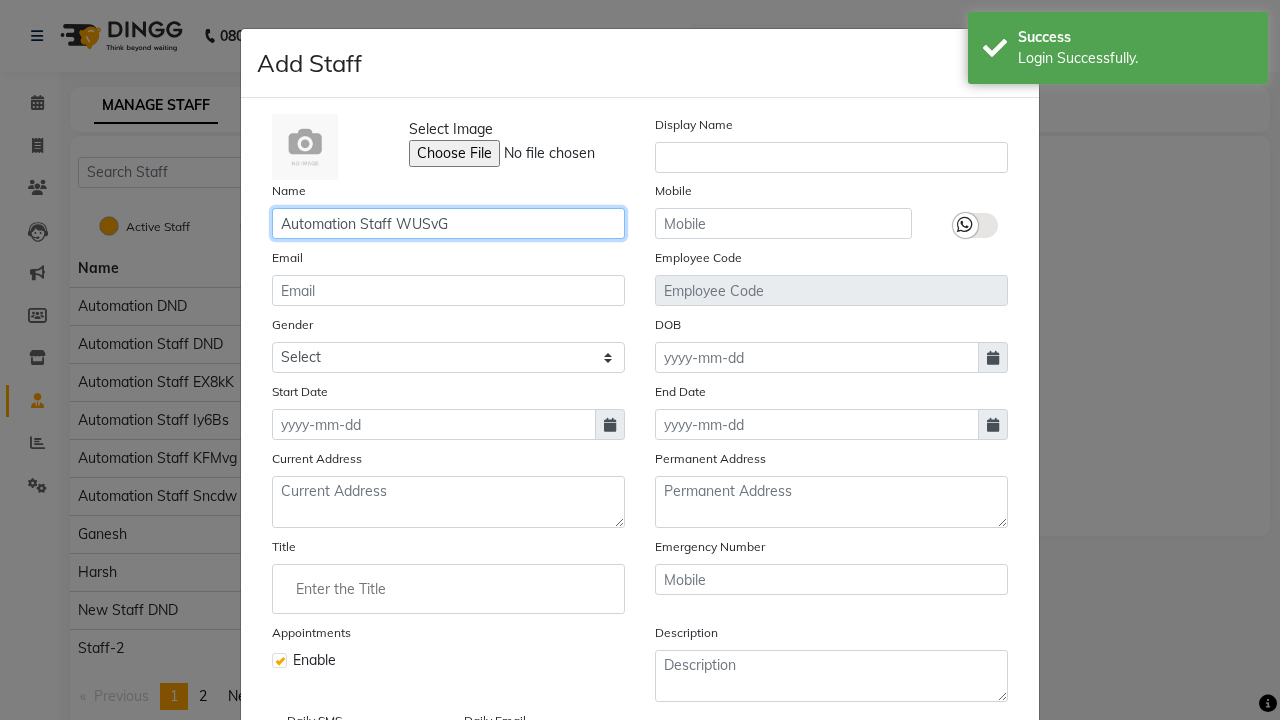 type on "Automation Staff WUSvG" 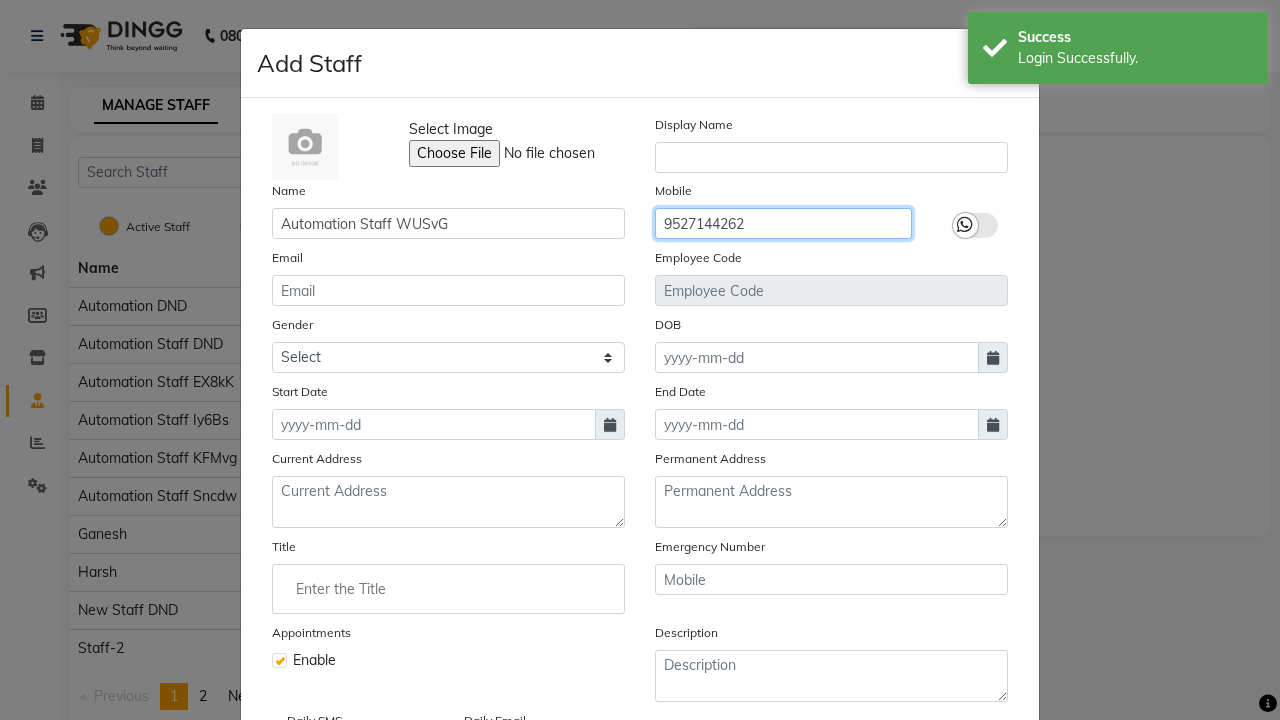 type on "9527144262" 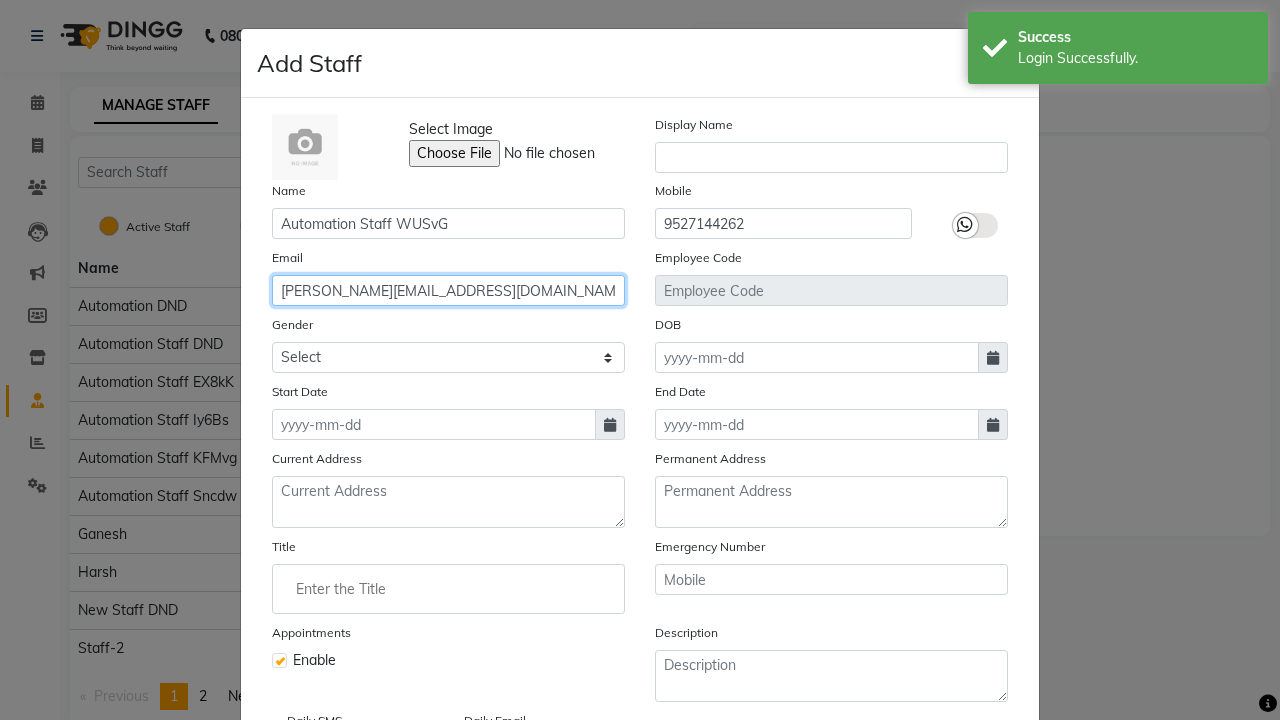 type on "[PERSON_NAME][EMAIL_ADDRESS][DOMAIN_NAME]" 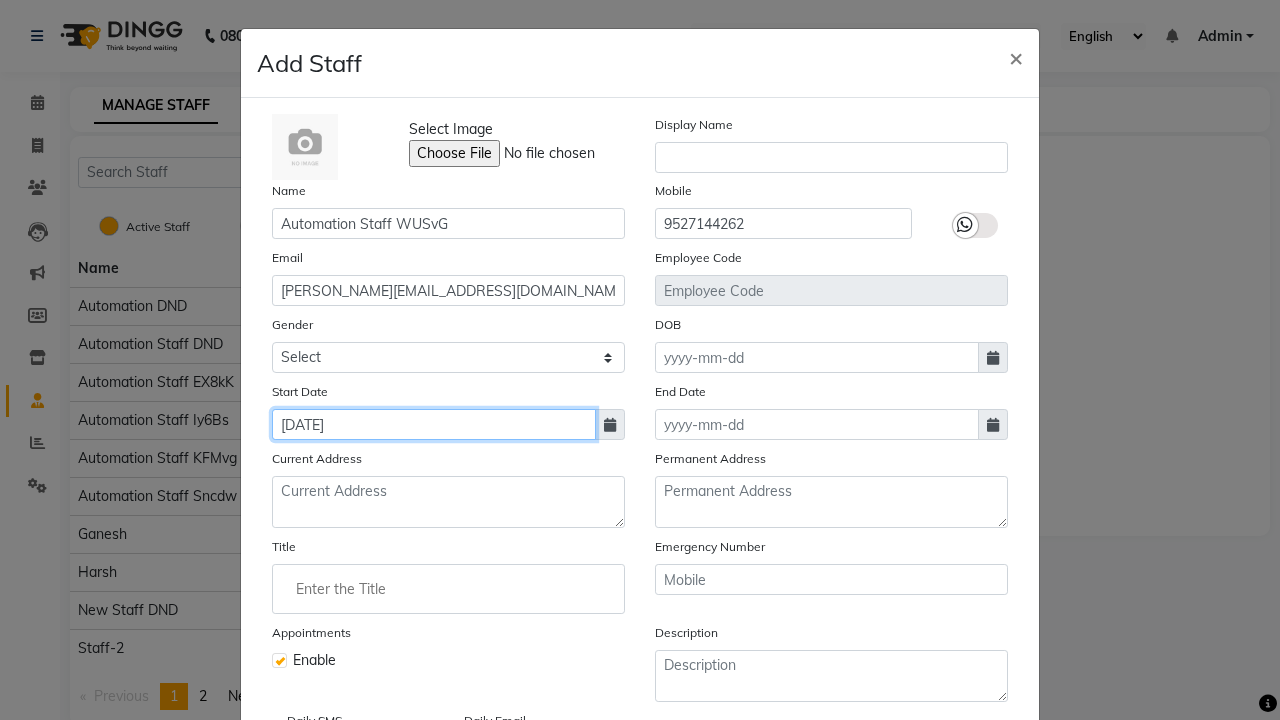 type on "[DATE]" 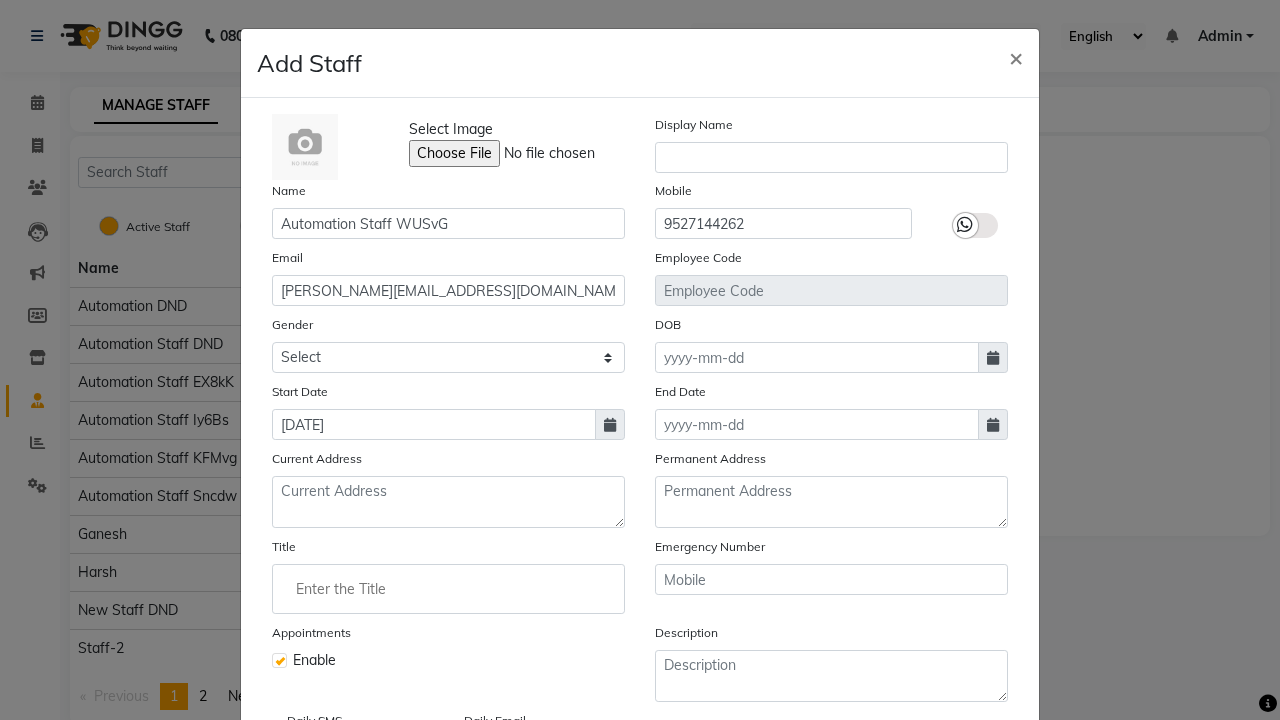 click on "Save" at bounding box center (988, 814) 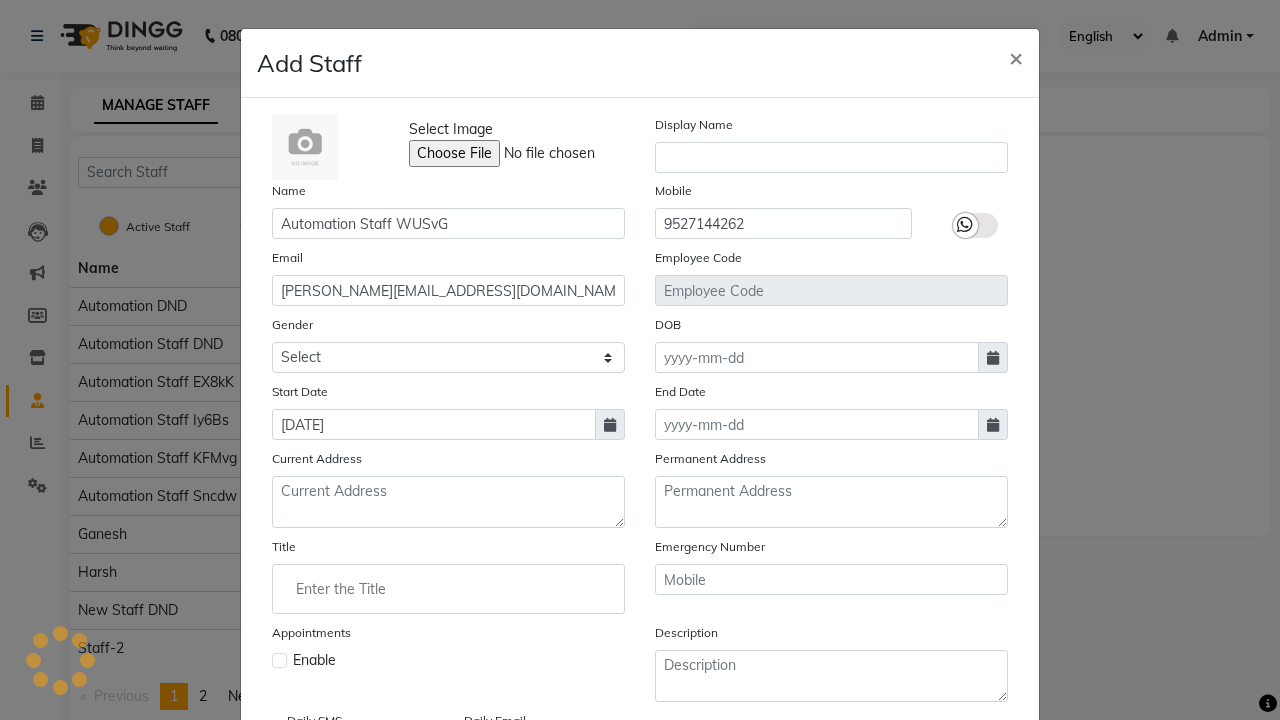 type 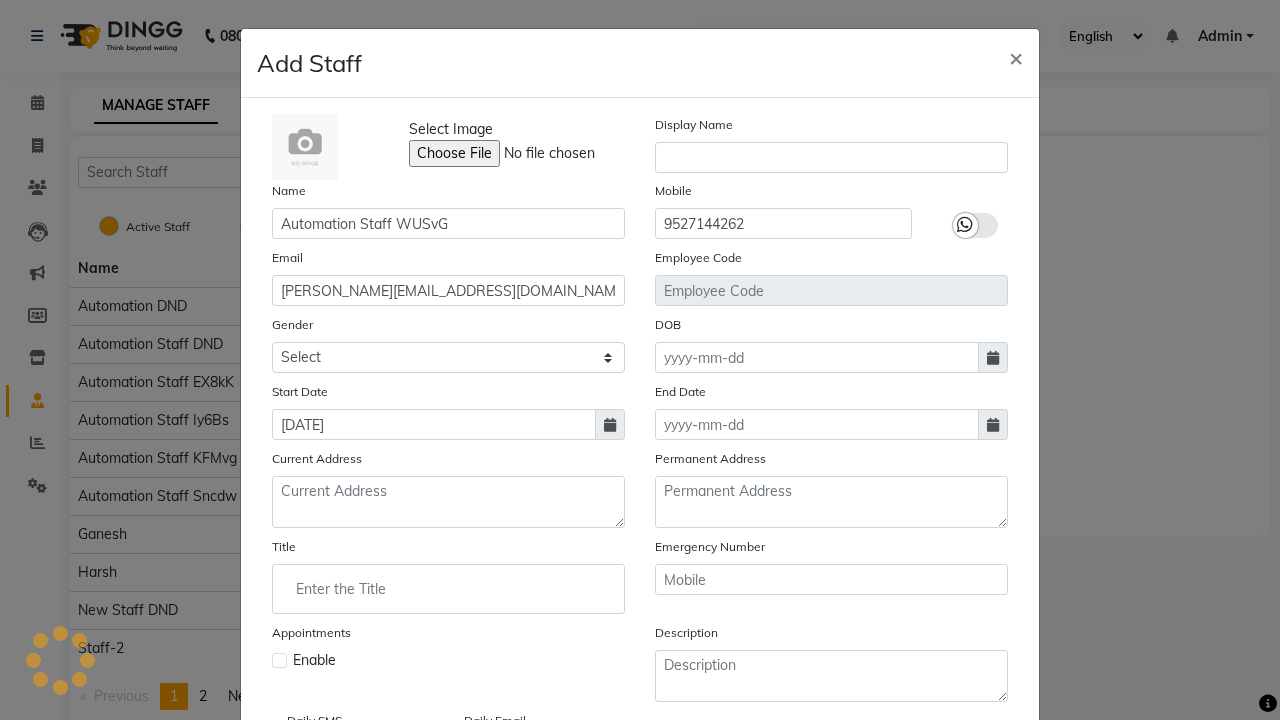 type 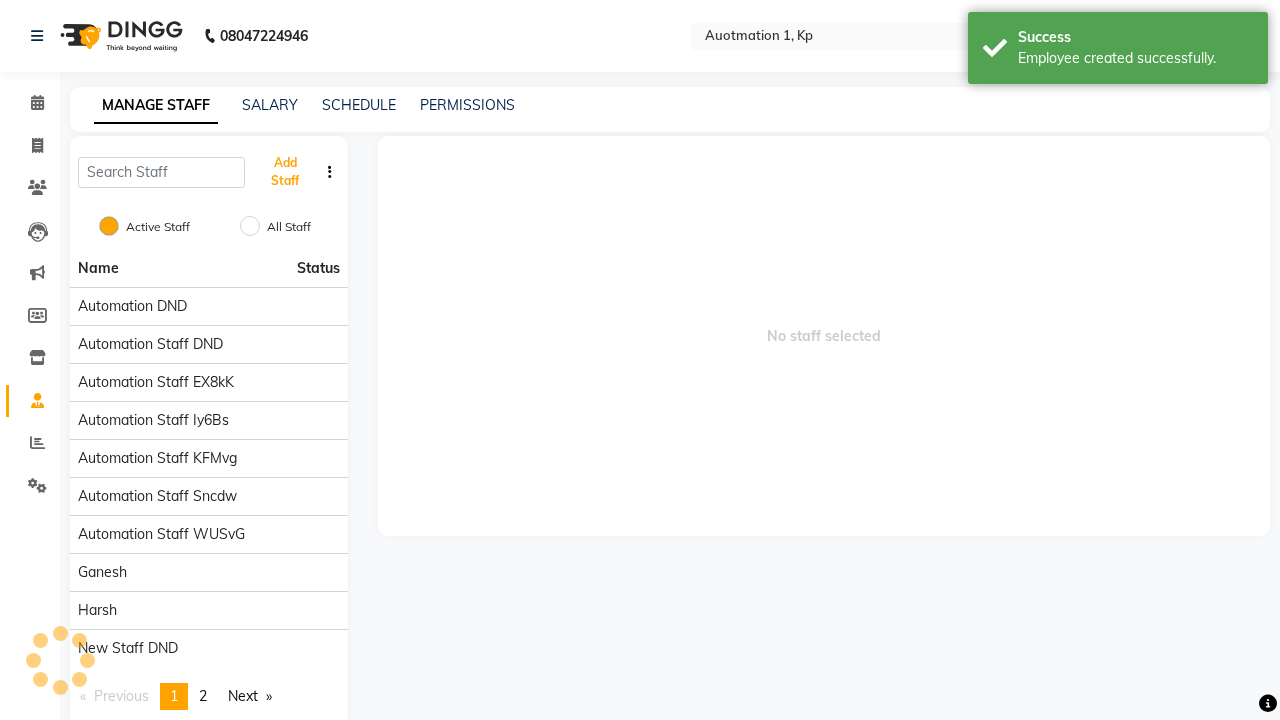 scroll, scrollTop: 162, scrollLeft: 0, axis: vertical 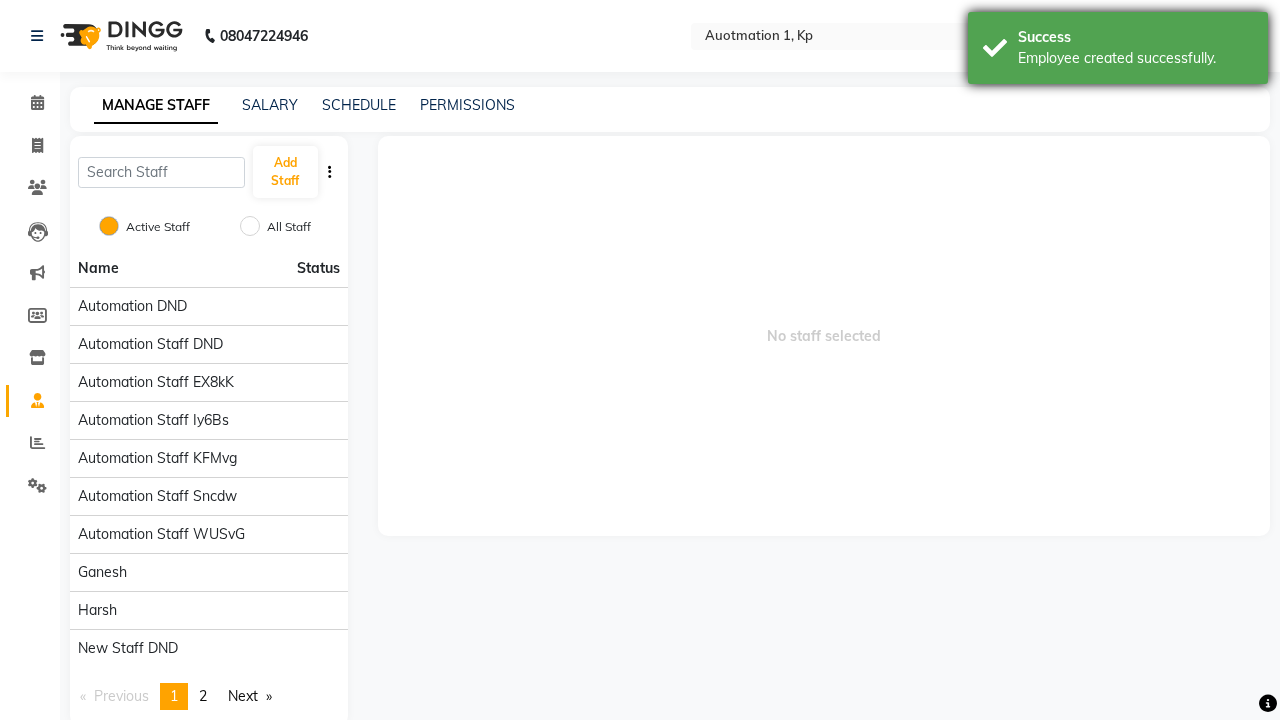 click on "Employee created successfully." at bounding box center [1135, 58] 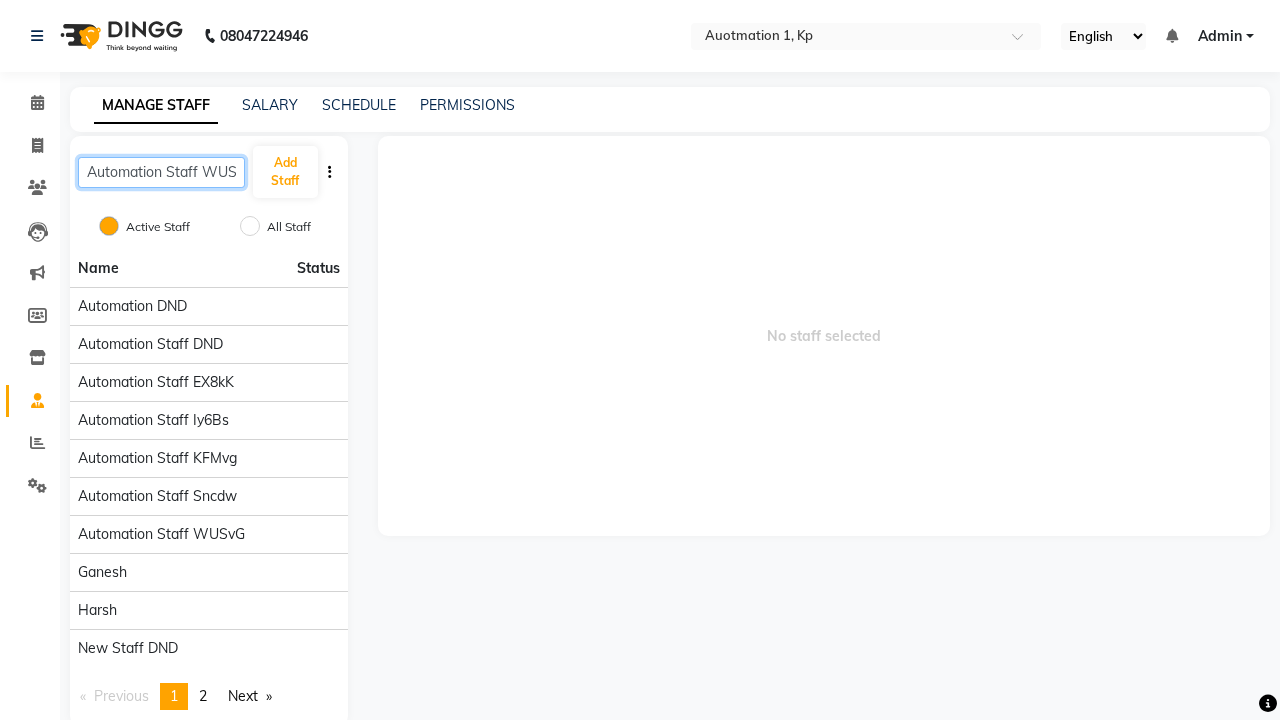 scroll, scrollTop: 0, scrollLeft: 18, axis: horizontal 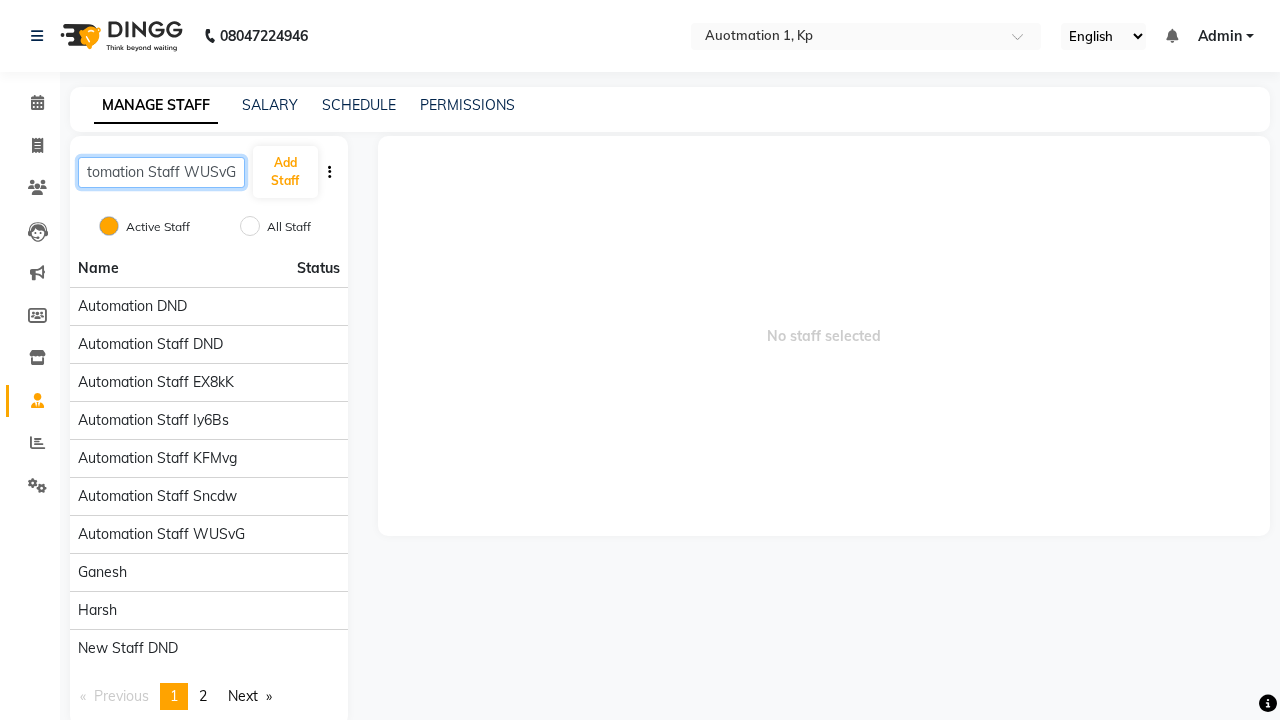 type on "Automation Staff WUSvG" 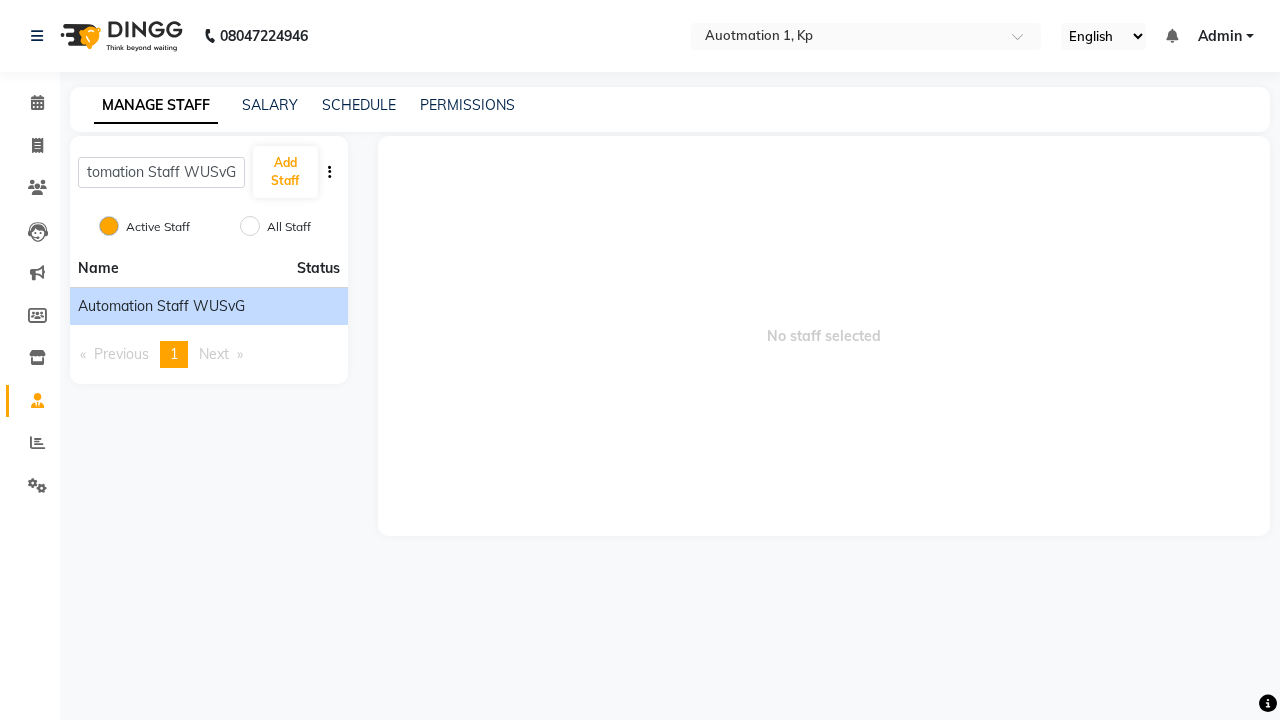 click on "Automation Staff WUSvG" 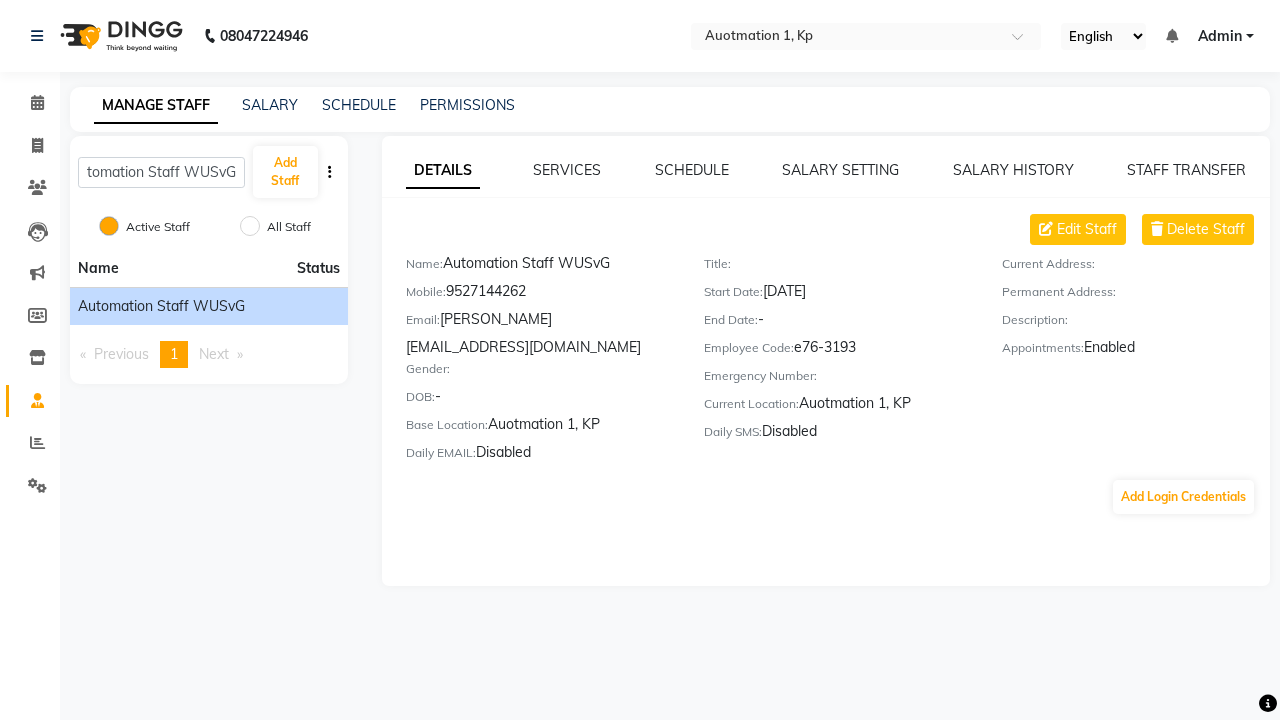 scroll, scrollTop: 0, scrollLeft: 0, axis: both 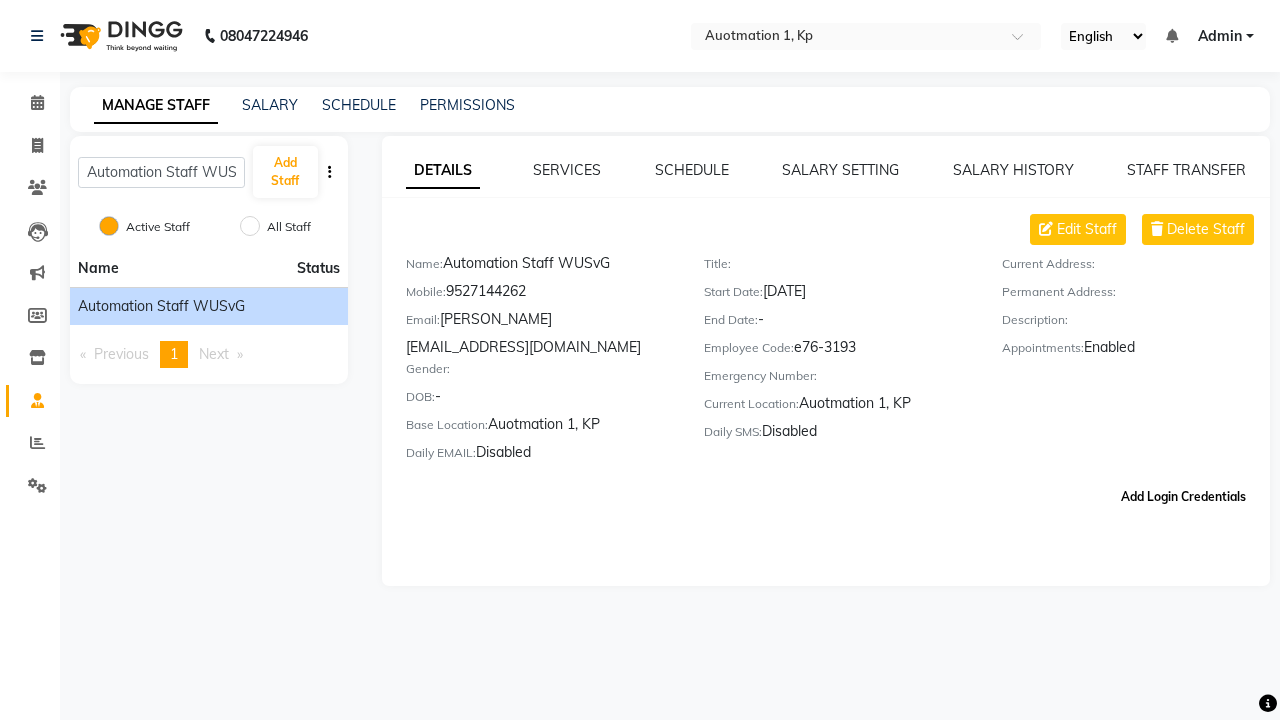 click on "Add Login Credentials" 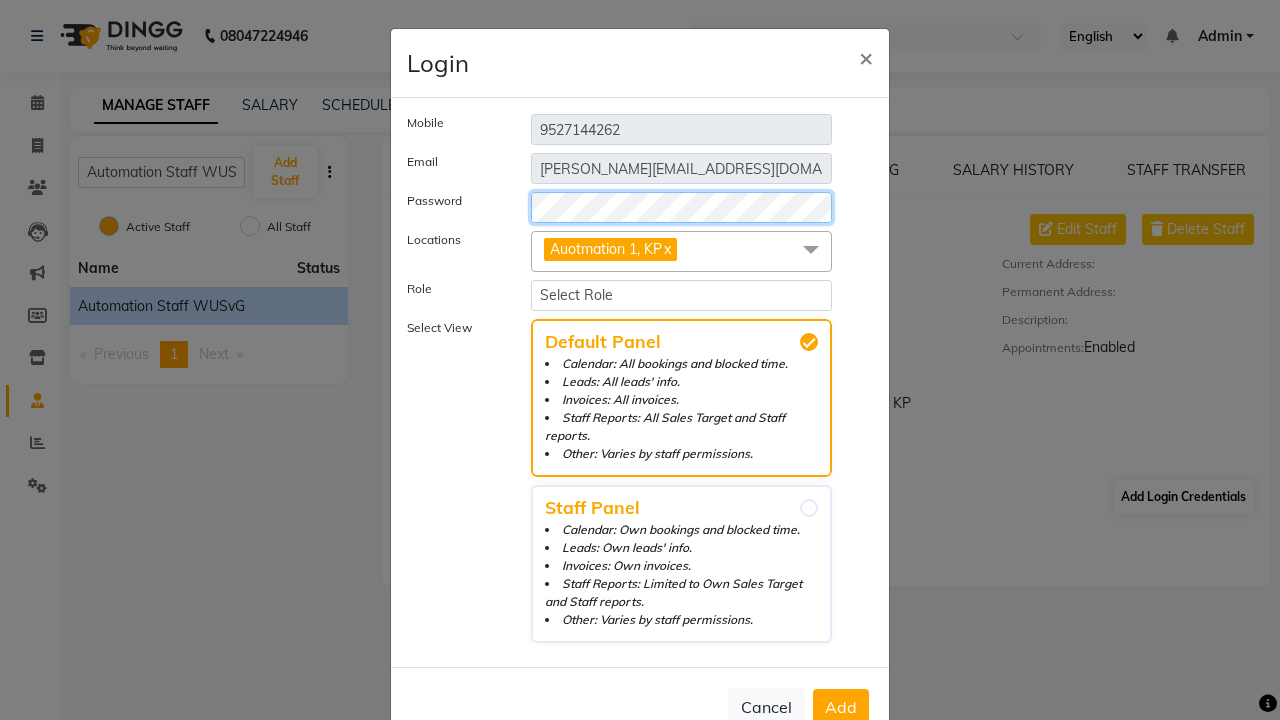 select on "204" 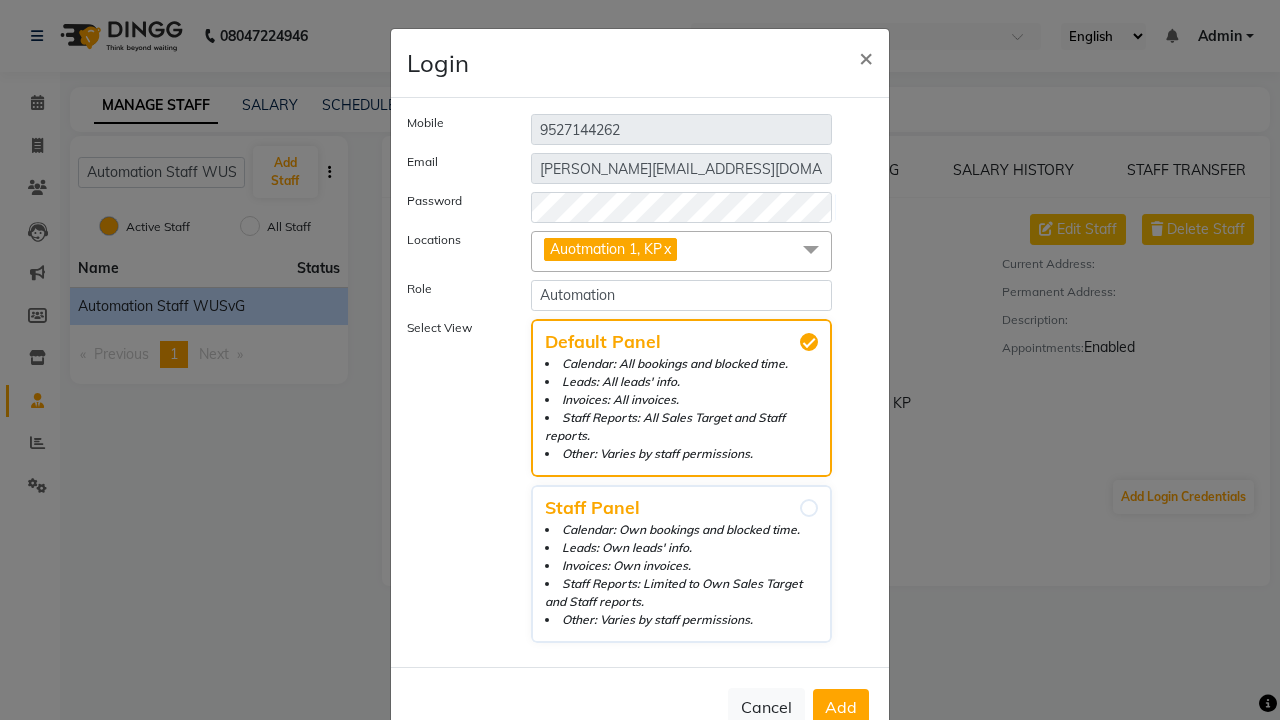 click on "Add" 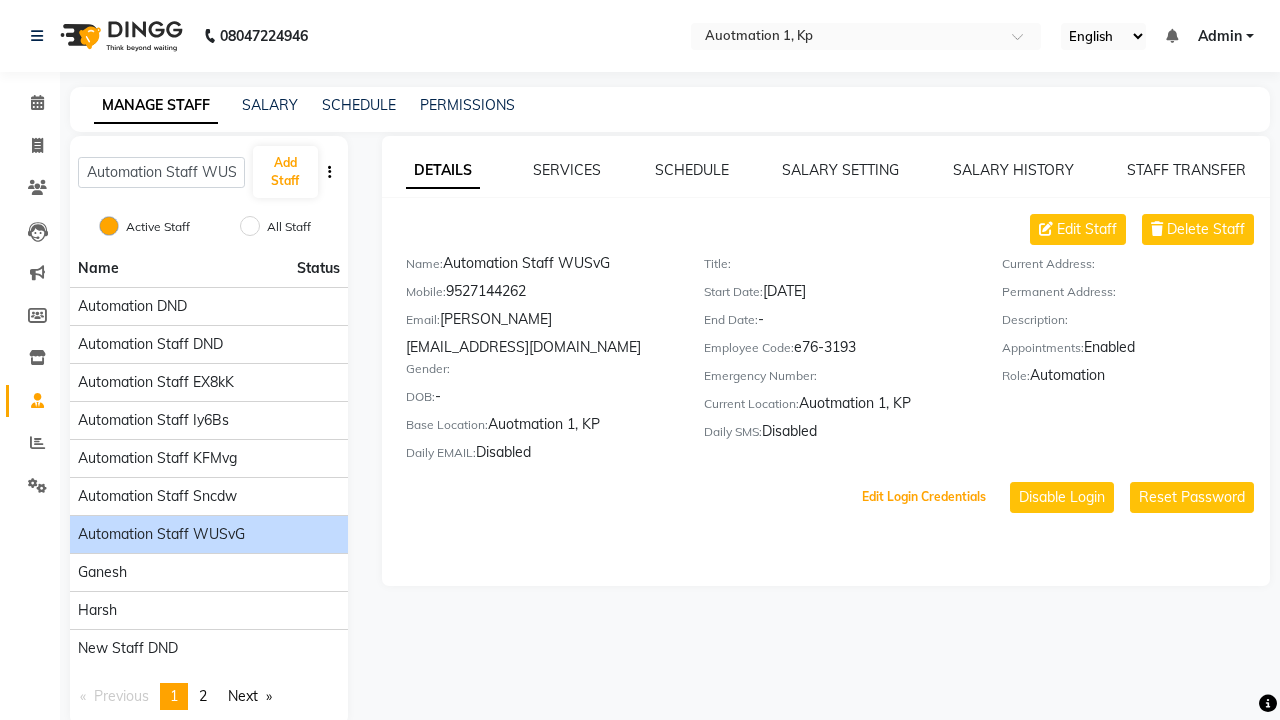 scroll, scrollTop: 49, scrollLeft: 0, axis: vertical 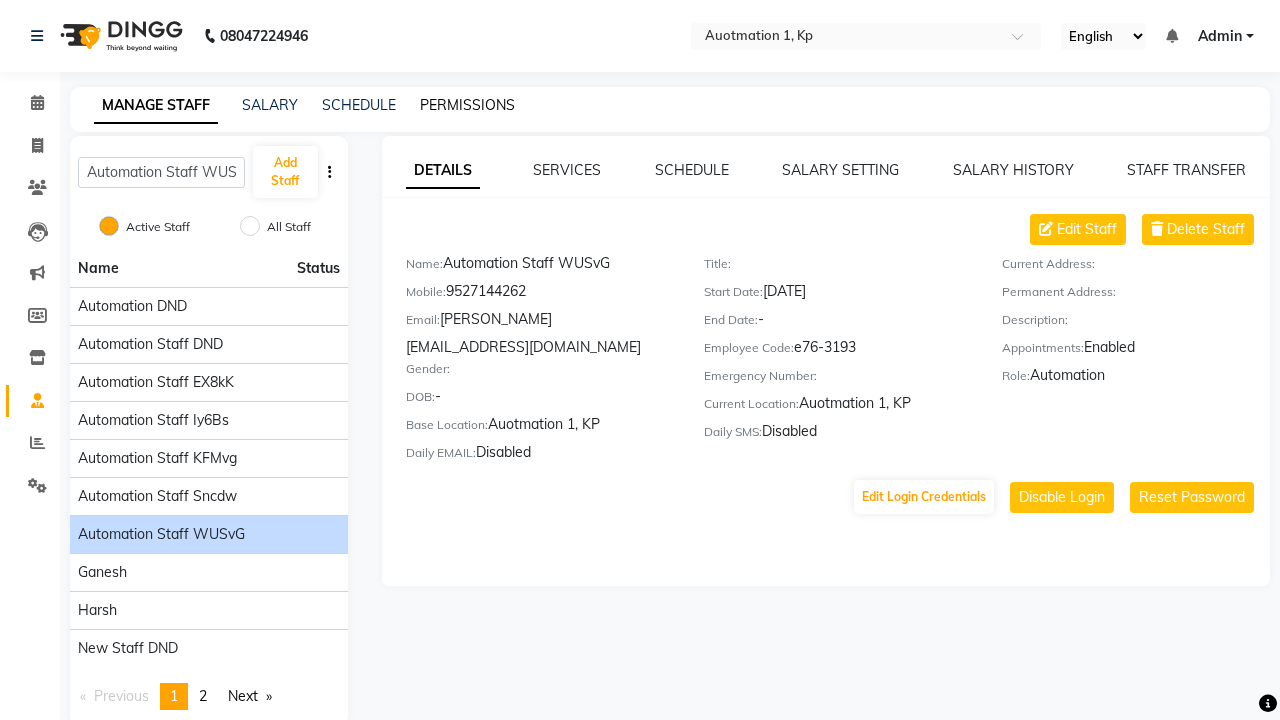 click on "PERMISSIONS" 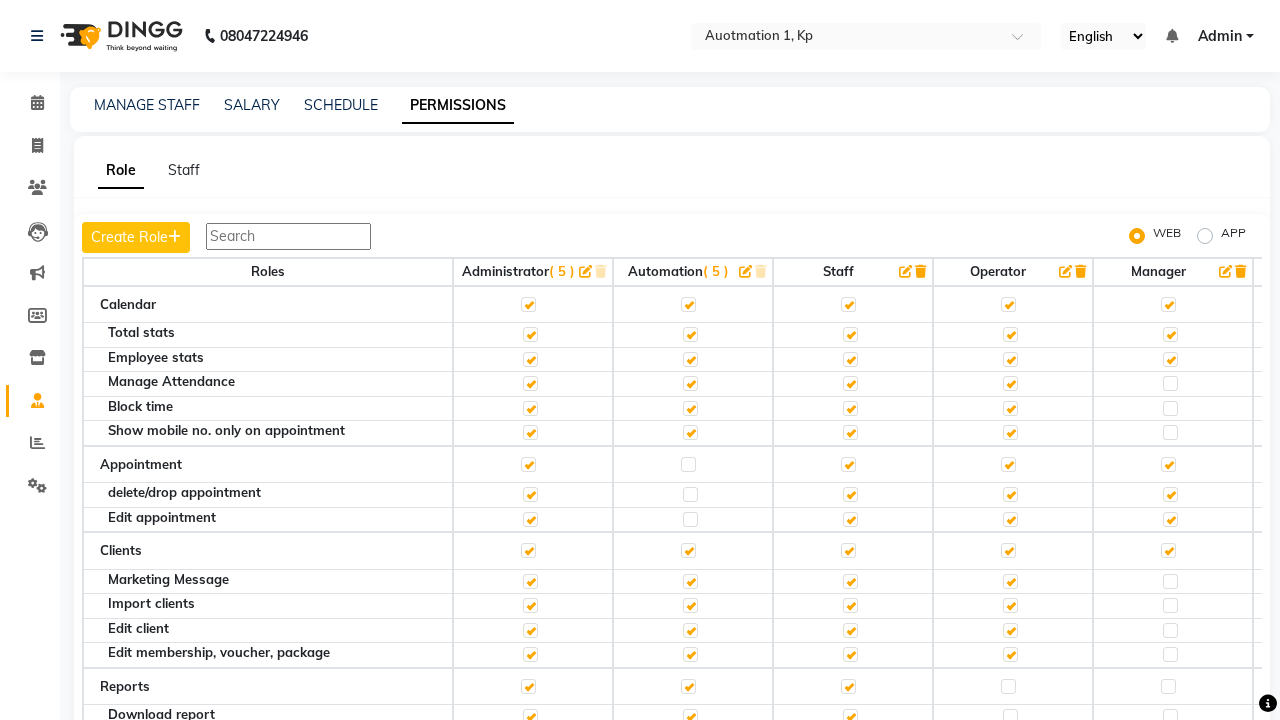 click 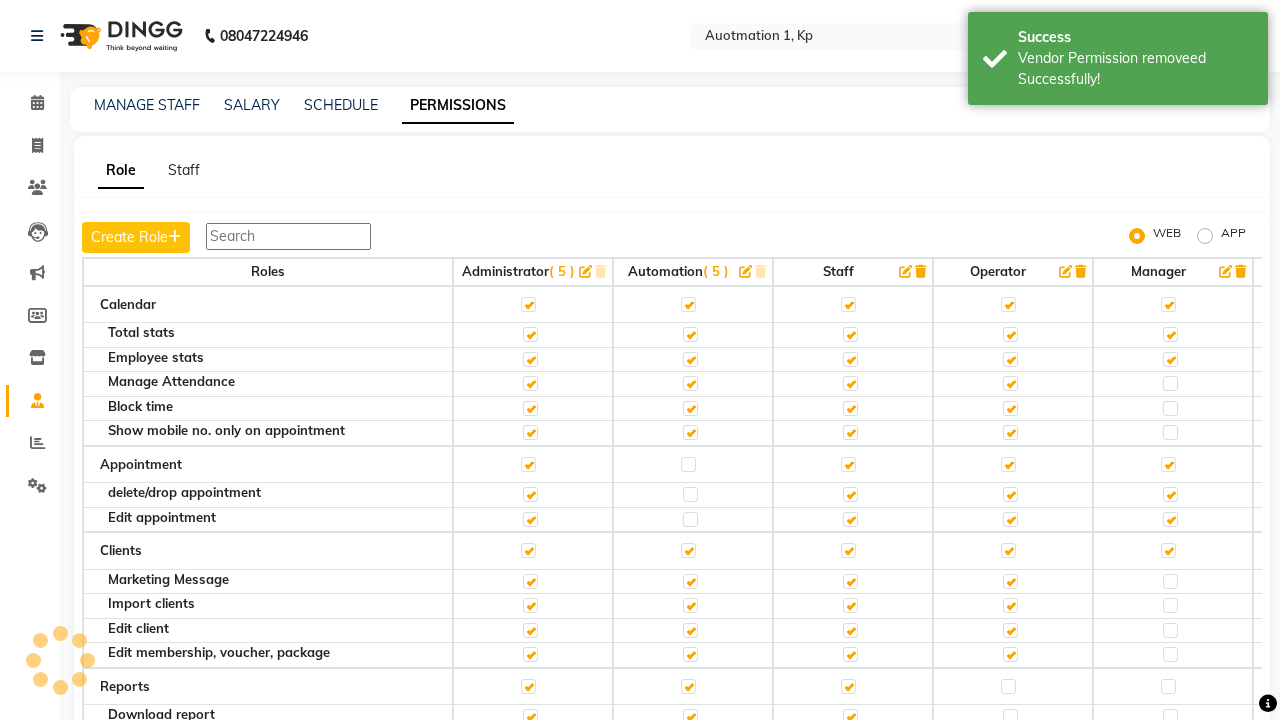 scroll, scrollTop: 1773, scrollLeft: 0, axis: vertical 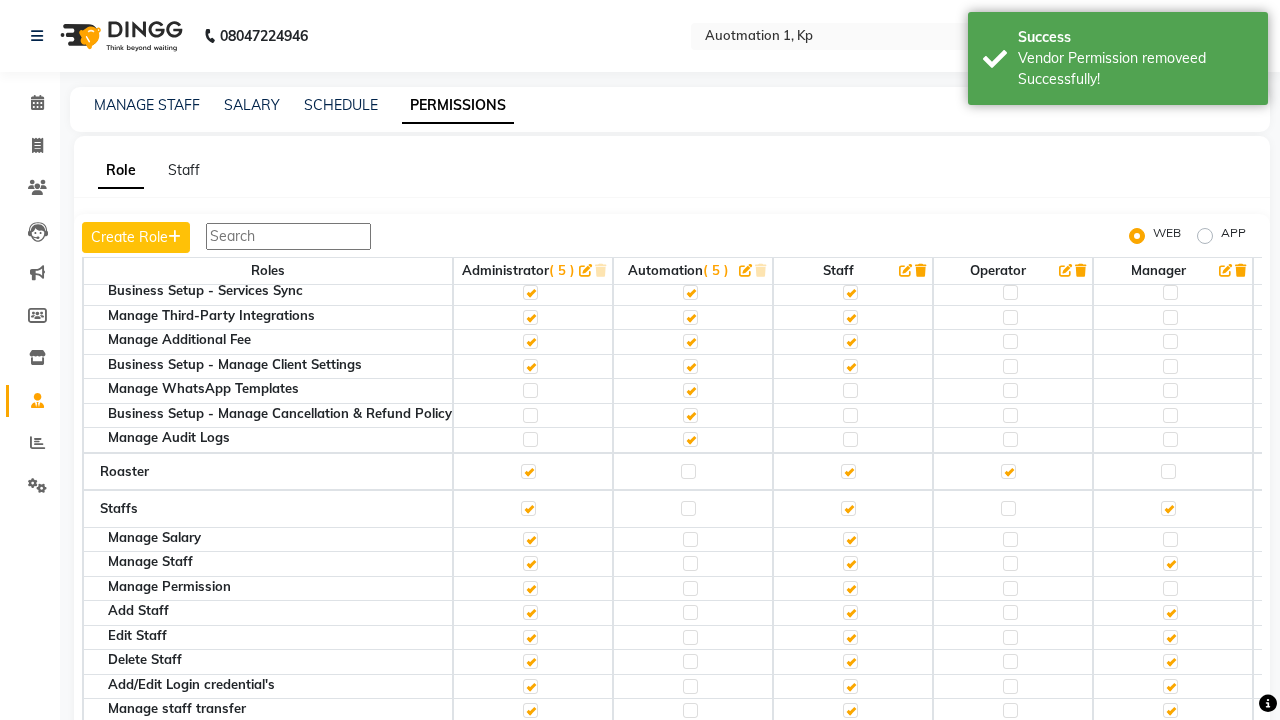 click 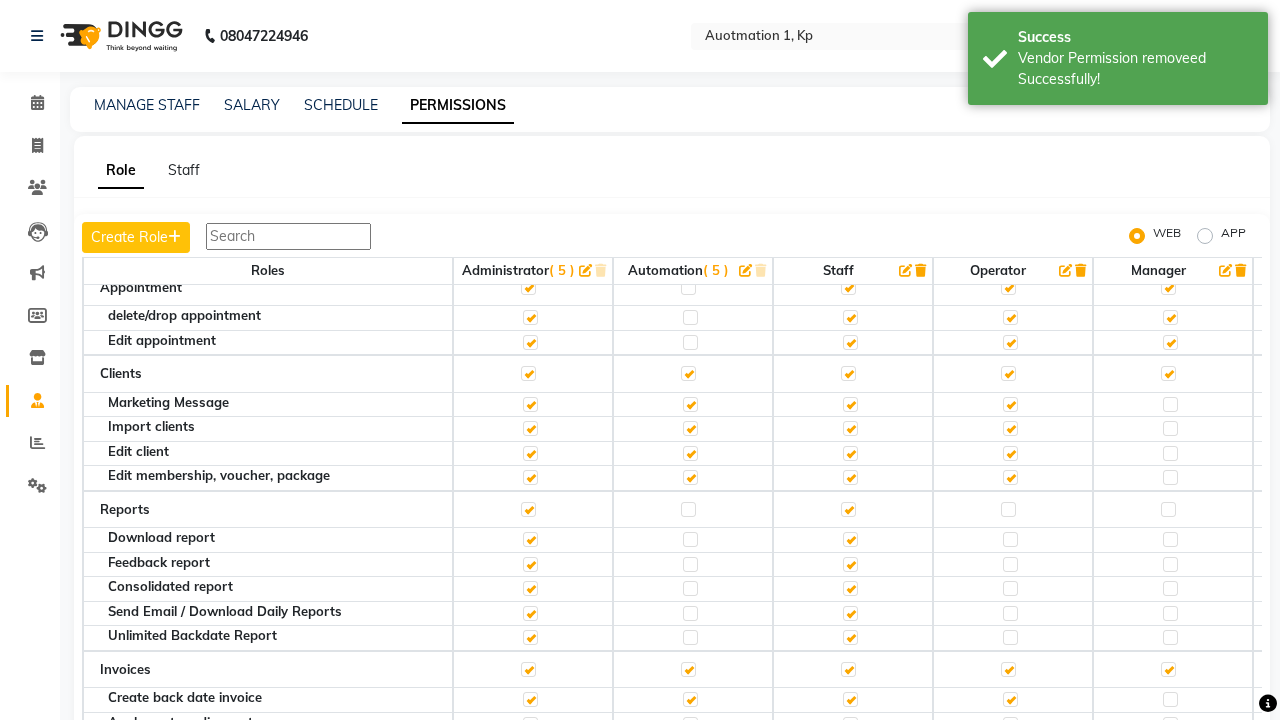click 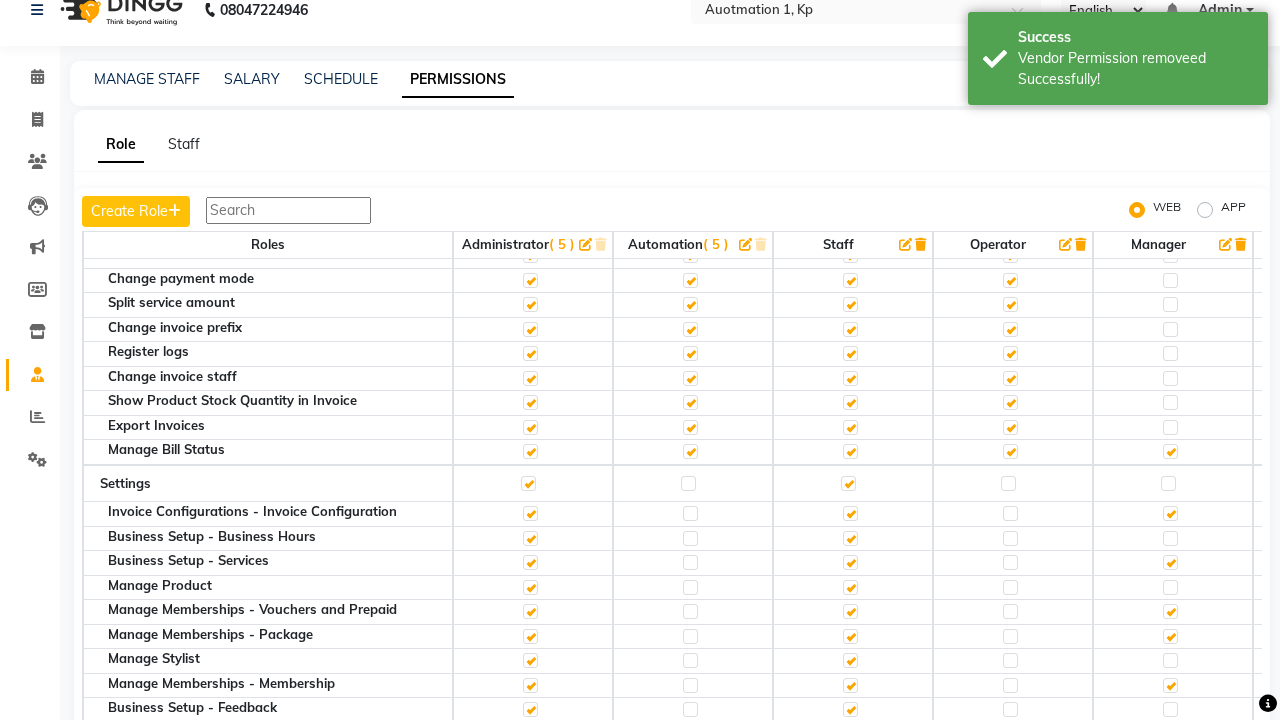 click on "Admin" at bounding box center (1220, 10) 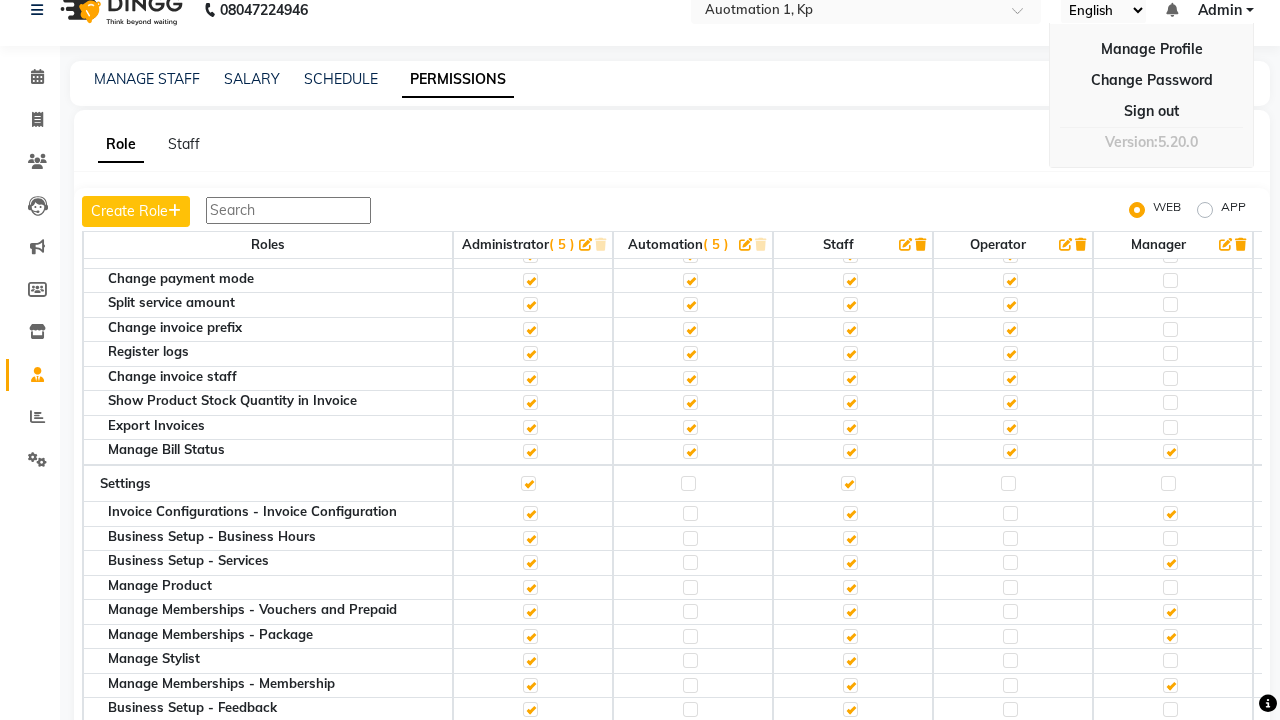 scroll, scrollTop: 25, scrollLeft: 0, axis: vertical 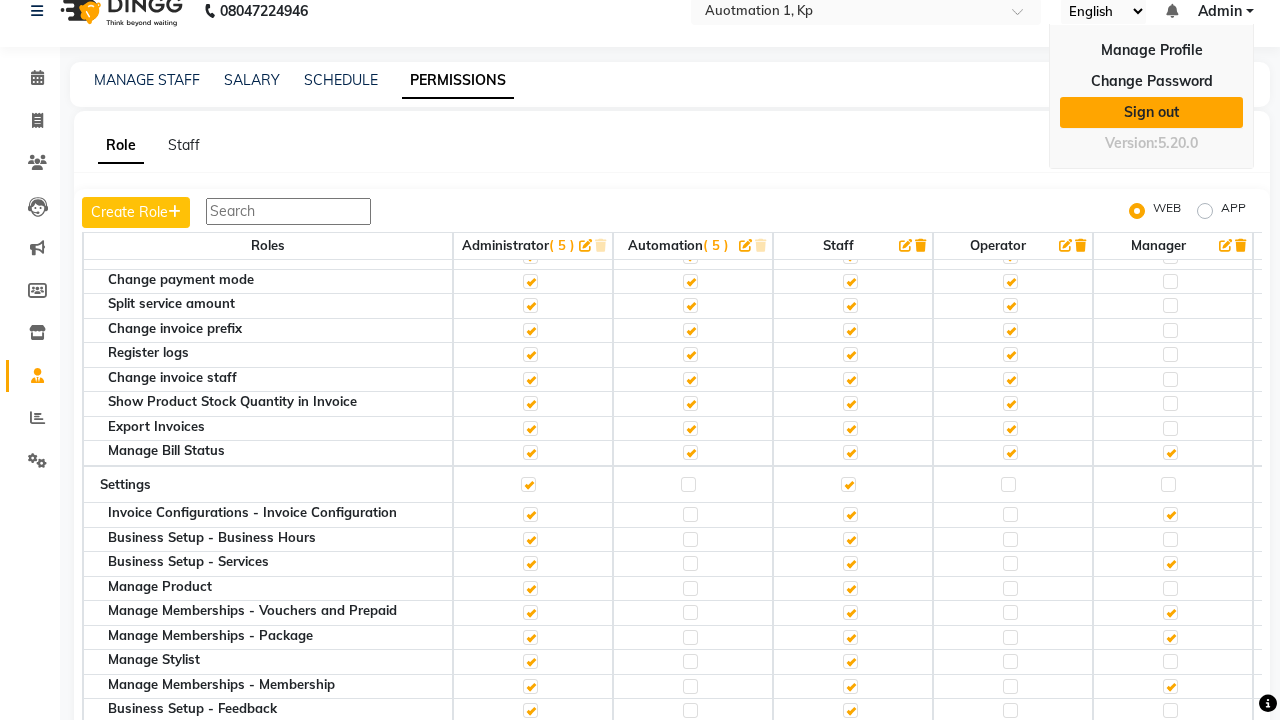 click on "Sign out" at bounding box center [1151, 112] 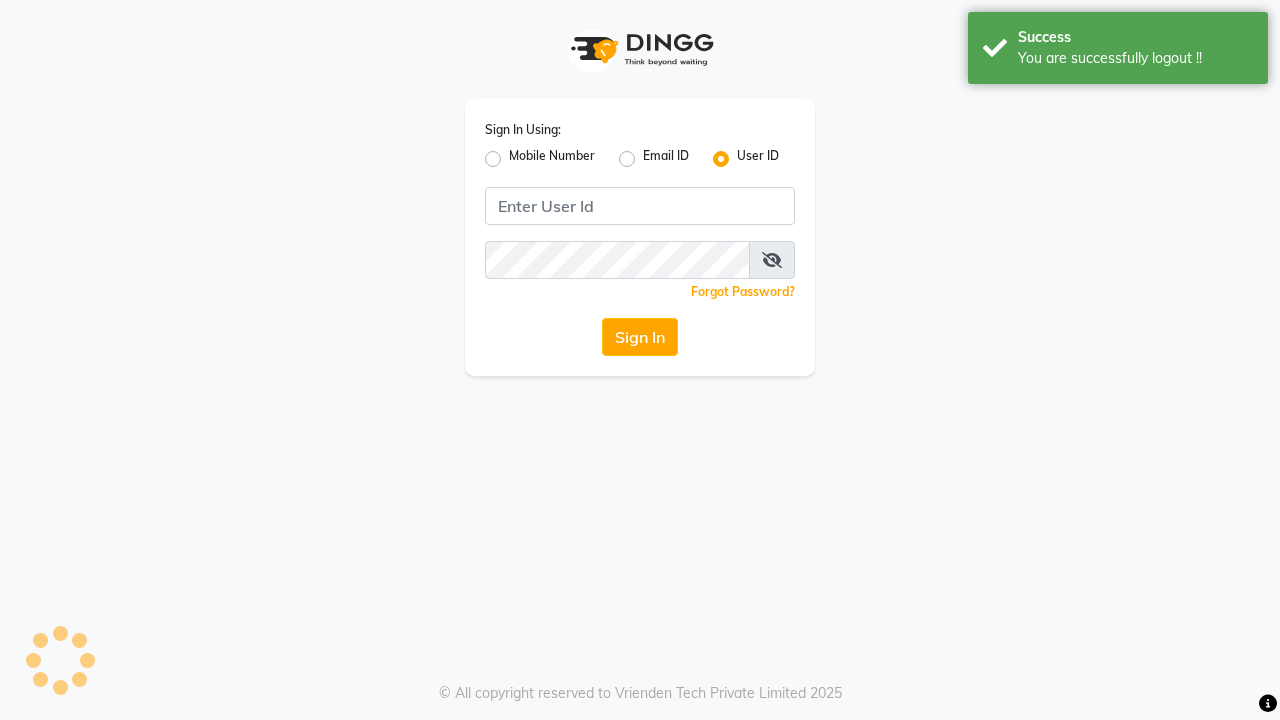 scroll, scrollTop: 0, scrollLeft: 0, axis: both 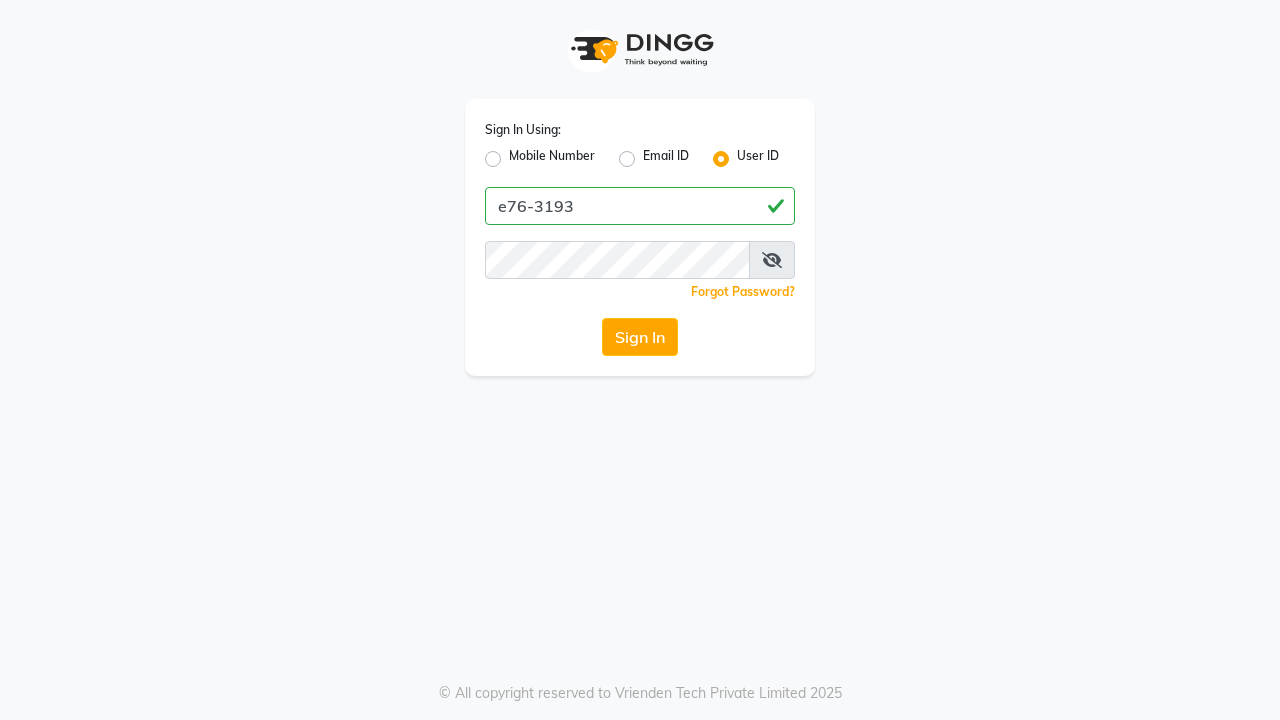 type on "e76-3193" 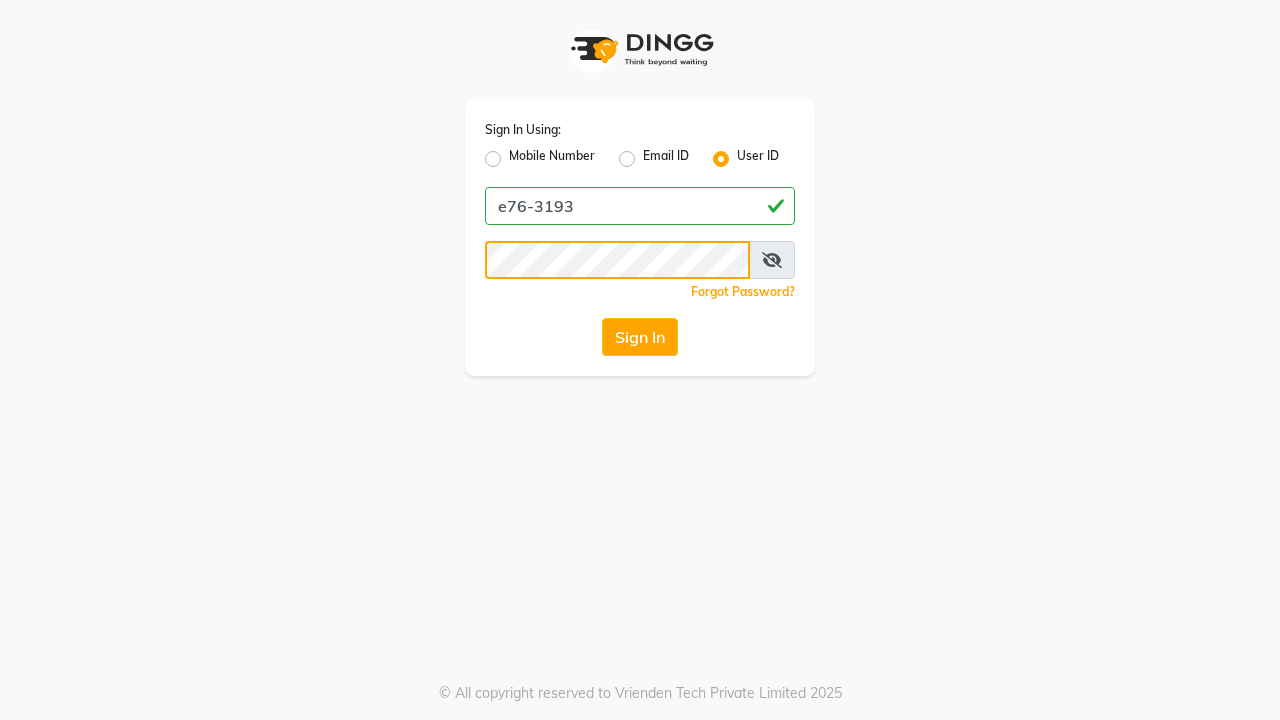 scroll, scrollTop: 0, scrollLeft: 0, axis: both 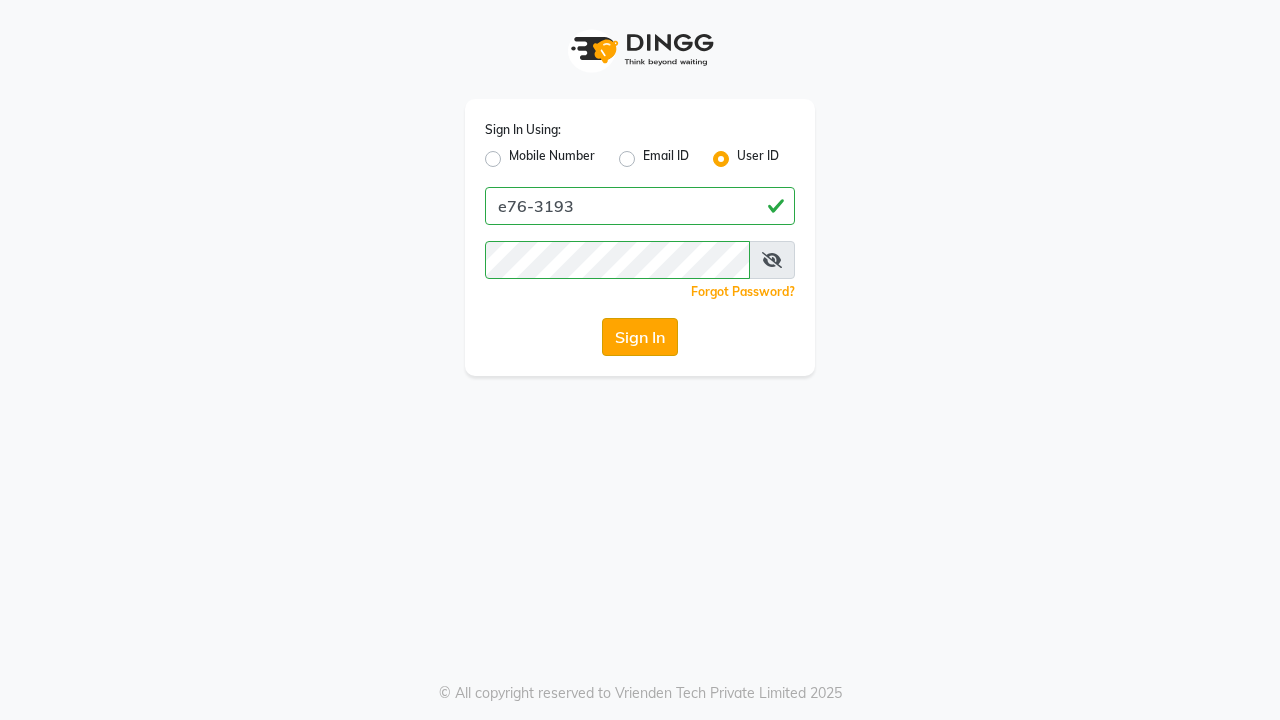 click on "Sign In" 